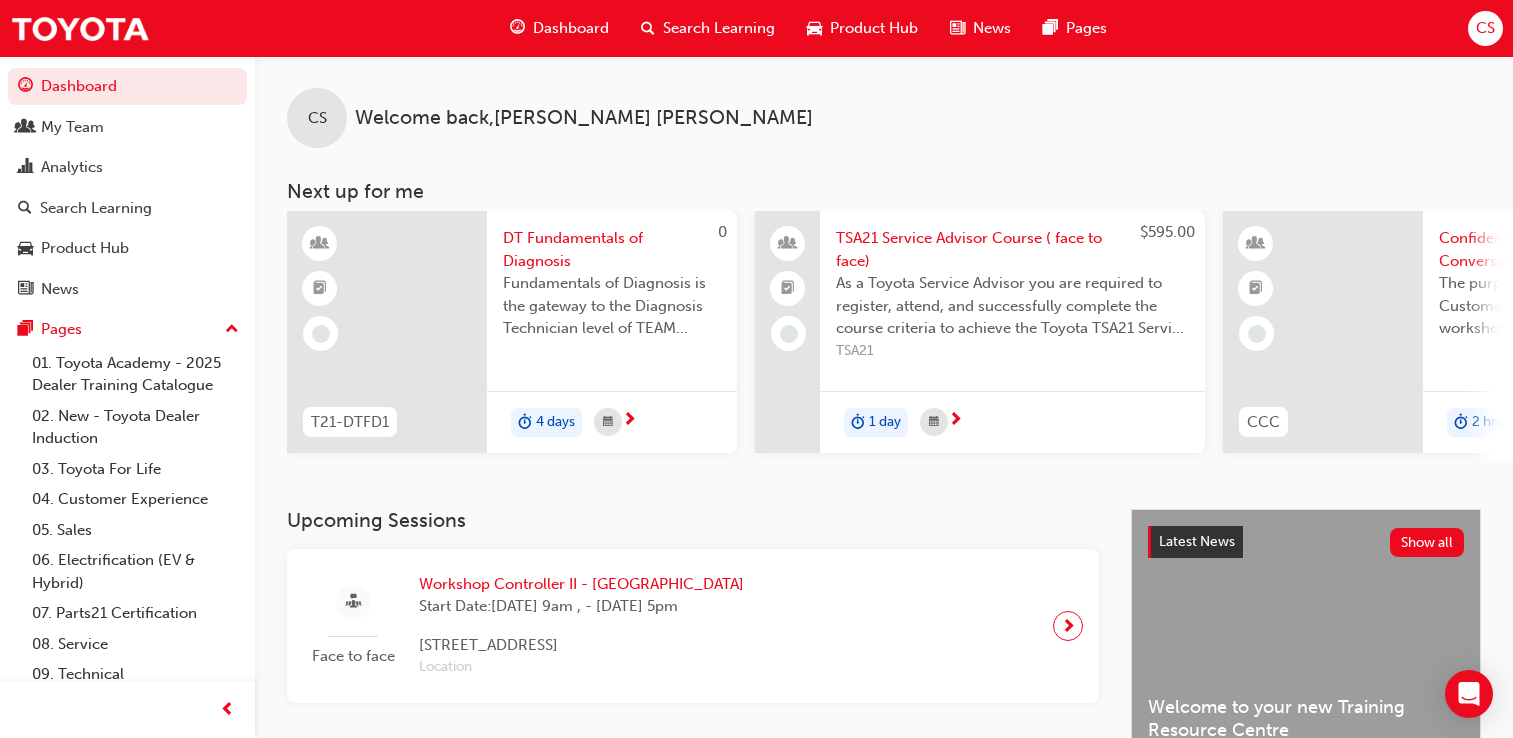 scroll, scrollTop: 0, scrollLeft: 0, axis: both 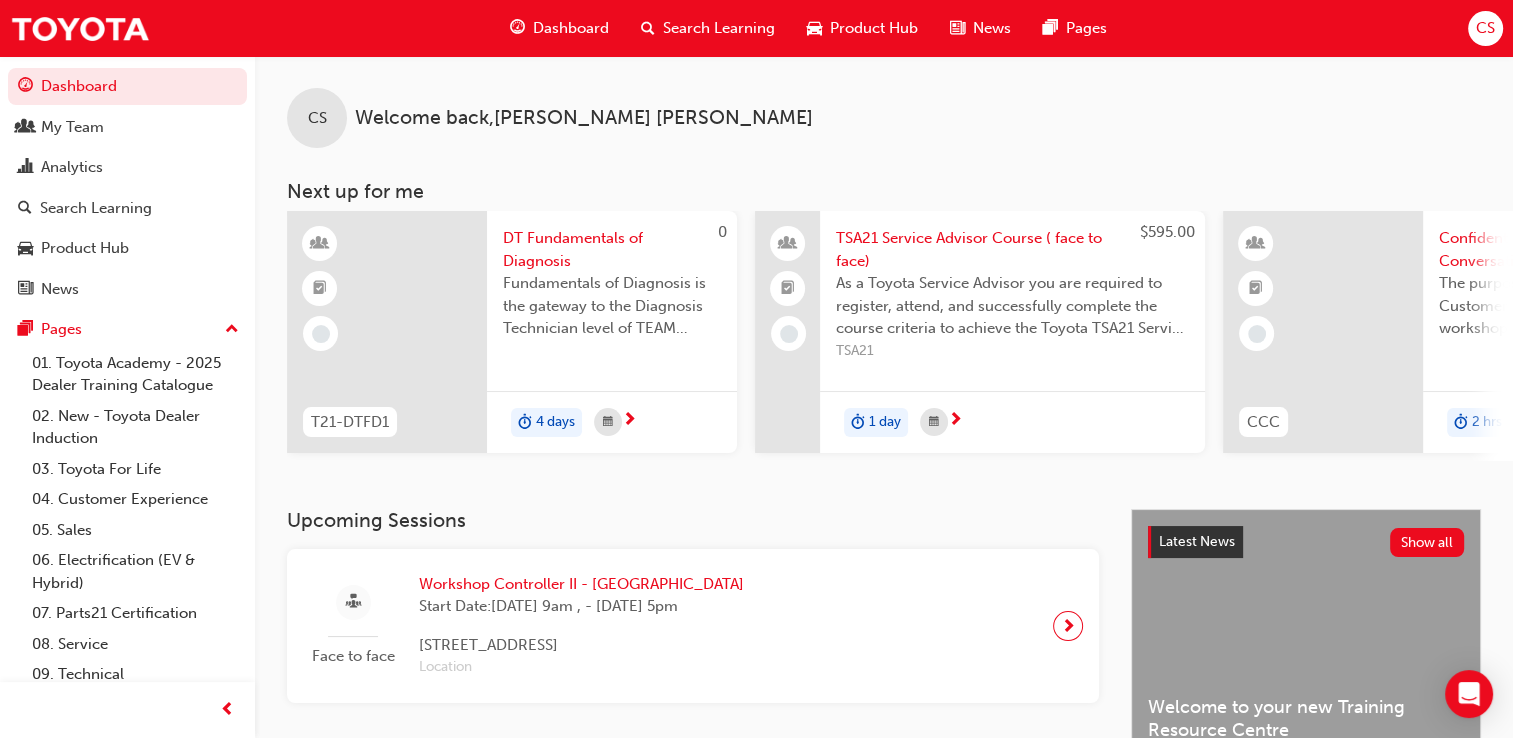click on "Search Learning" at bounding box center [719, 28] 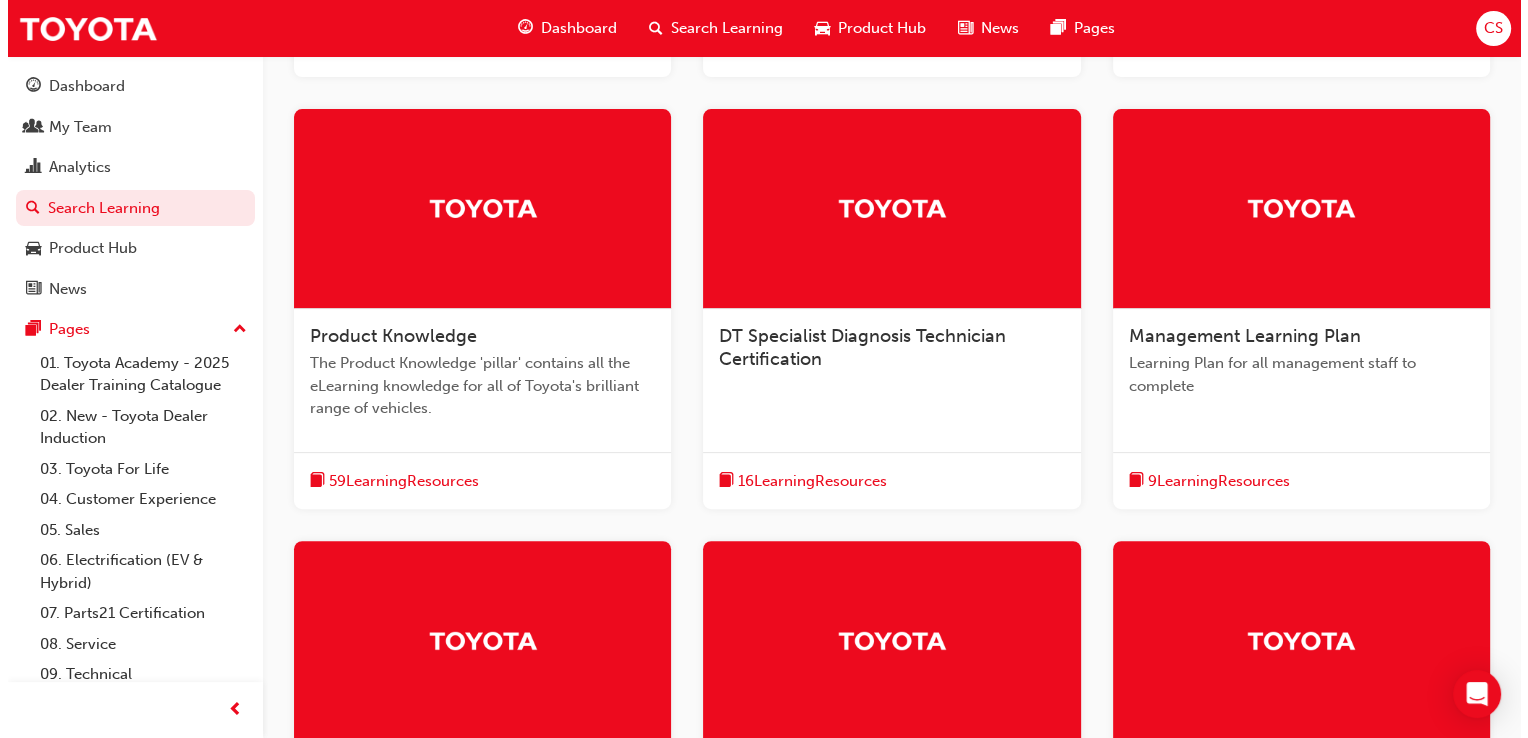 scroll, scrollTop: 0, scrollLeft: 0, axis: both 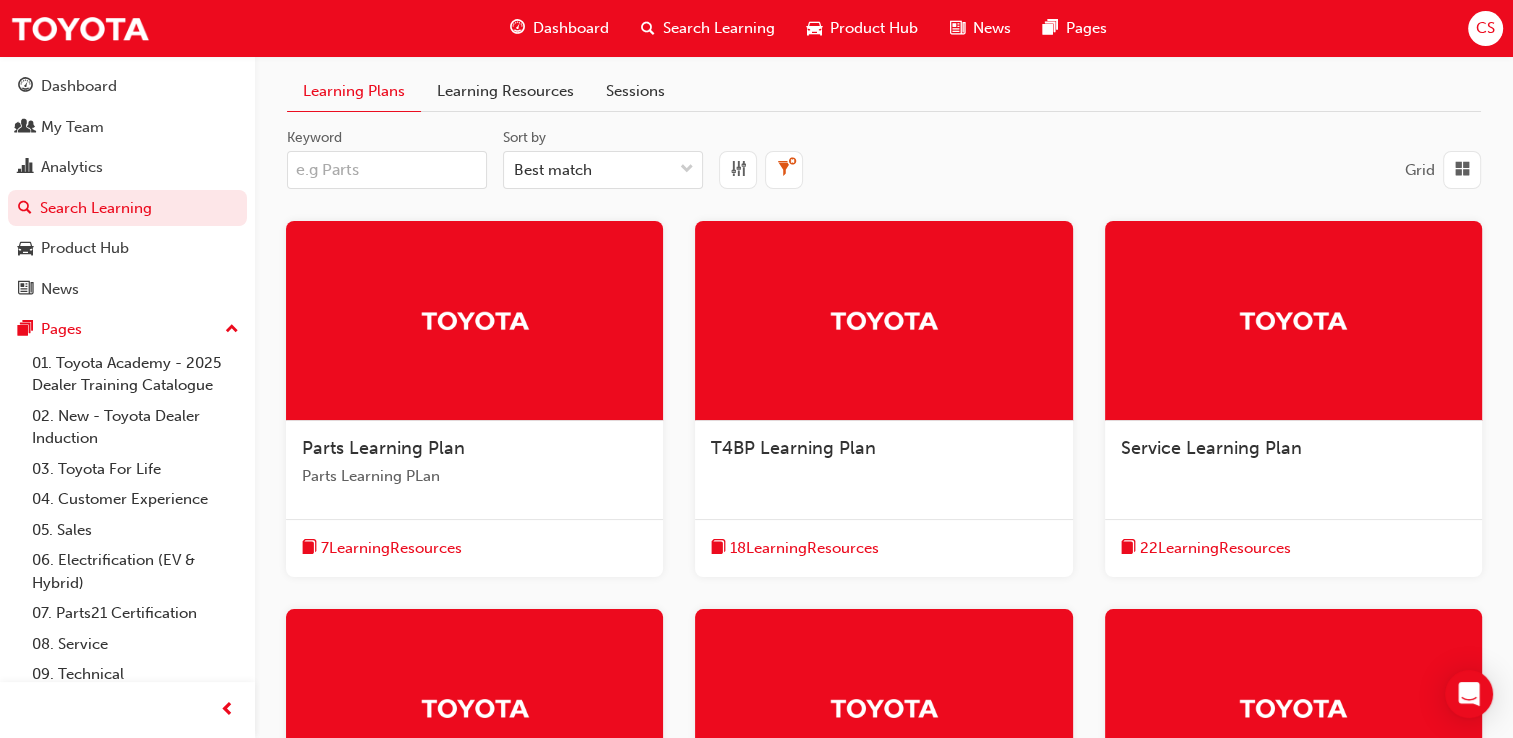 click at bounding box center [1293, 321] 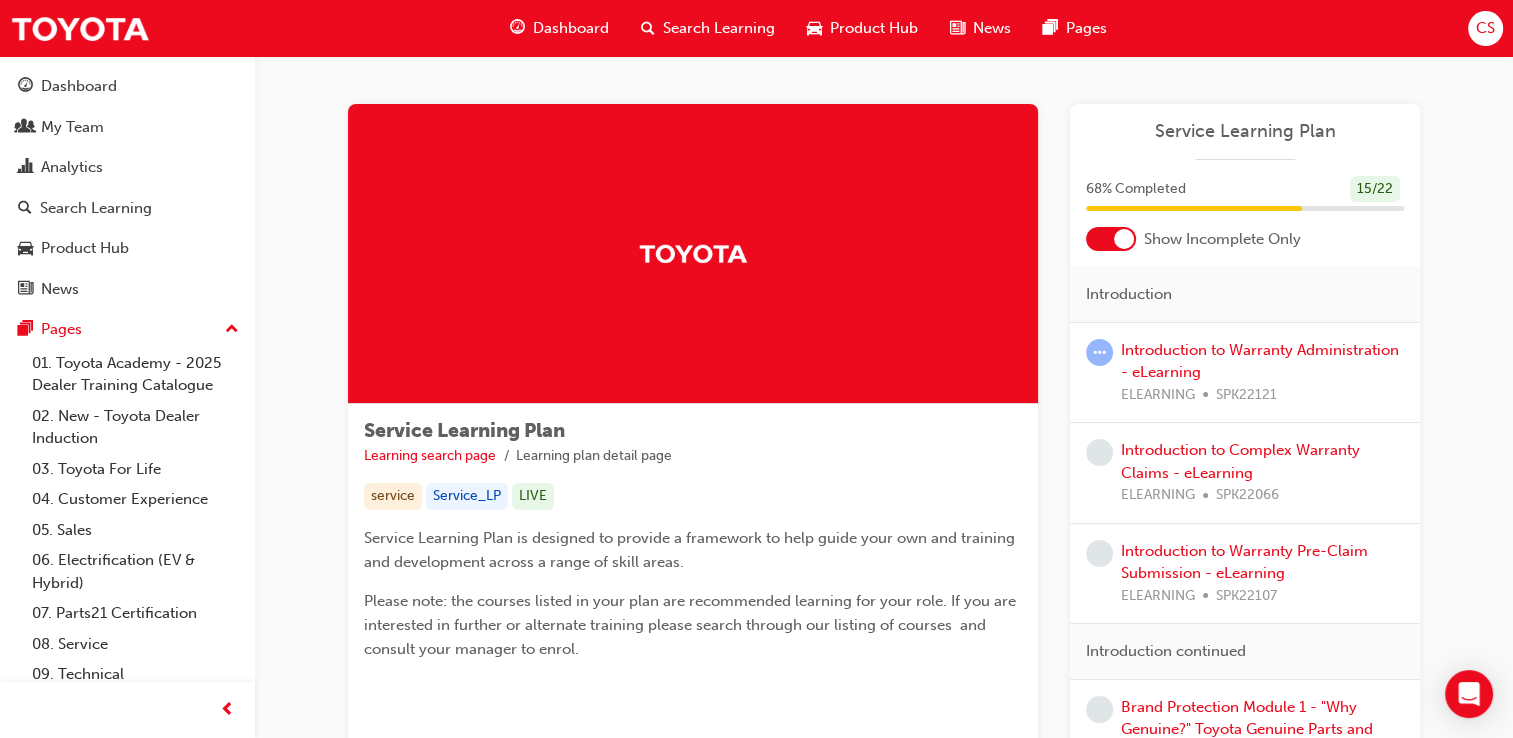 click on "Introduction to Warranty Administration - eLearning ELEARNING SPK22121" at bounding box center (1262, 373) 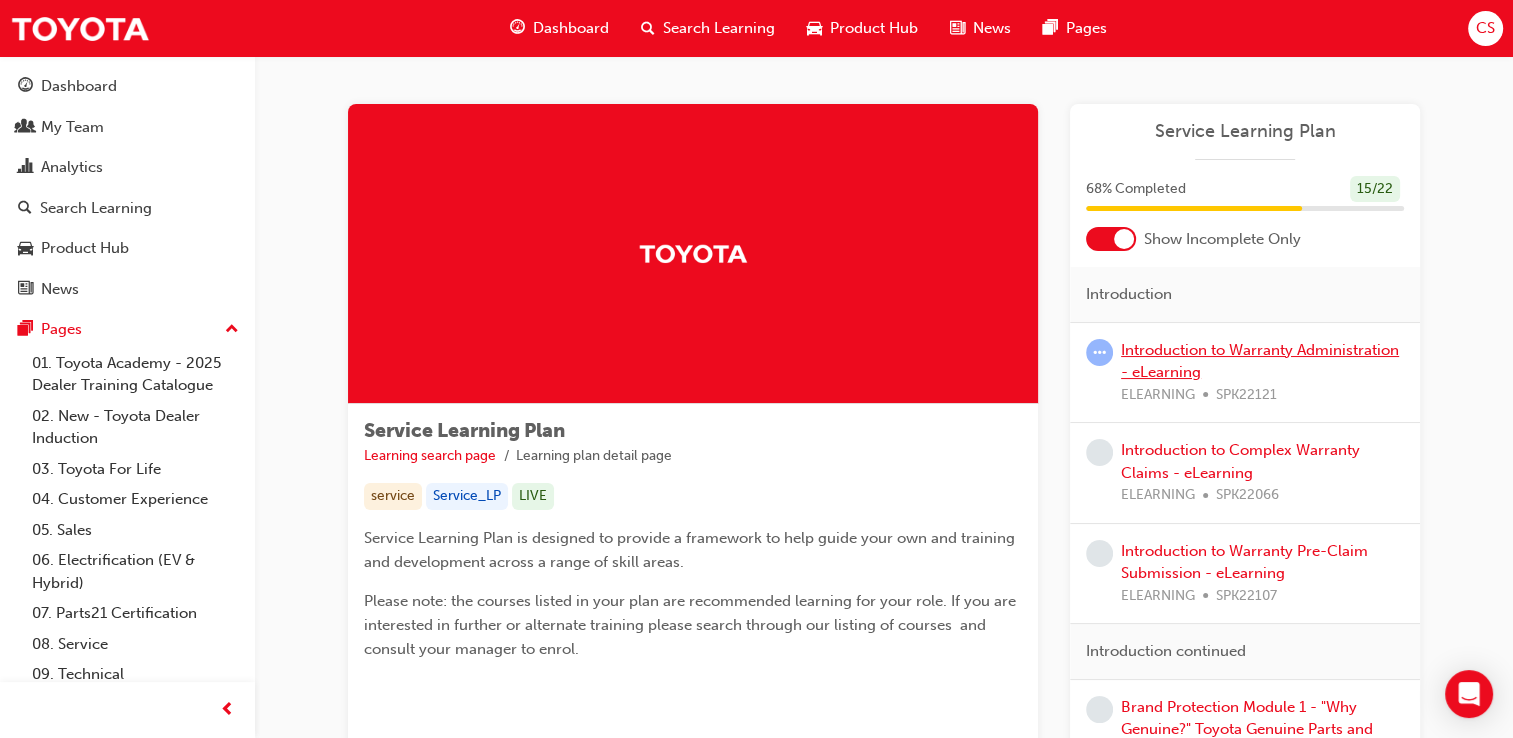 click on "Introduction to Warranty Administration - eLearning" at bounding box center (1260, 361) 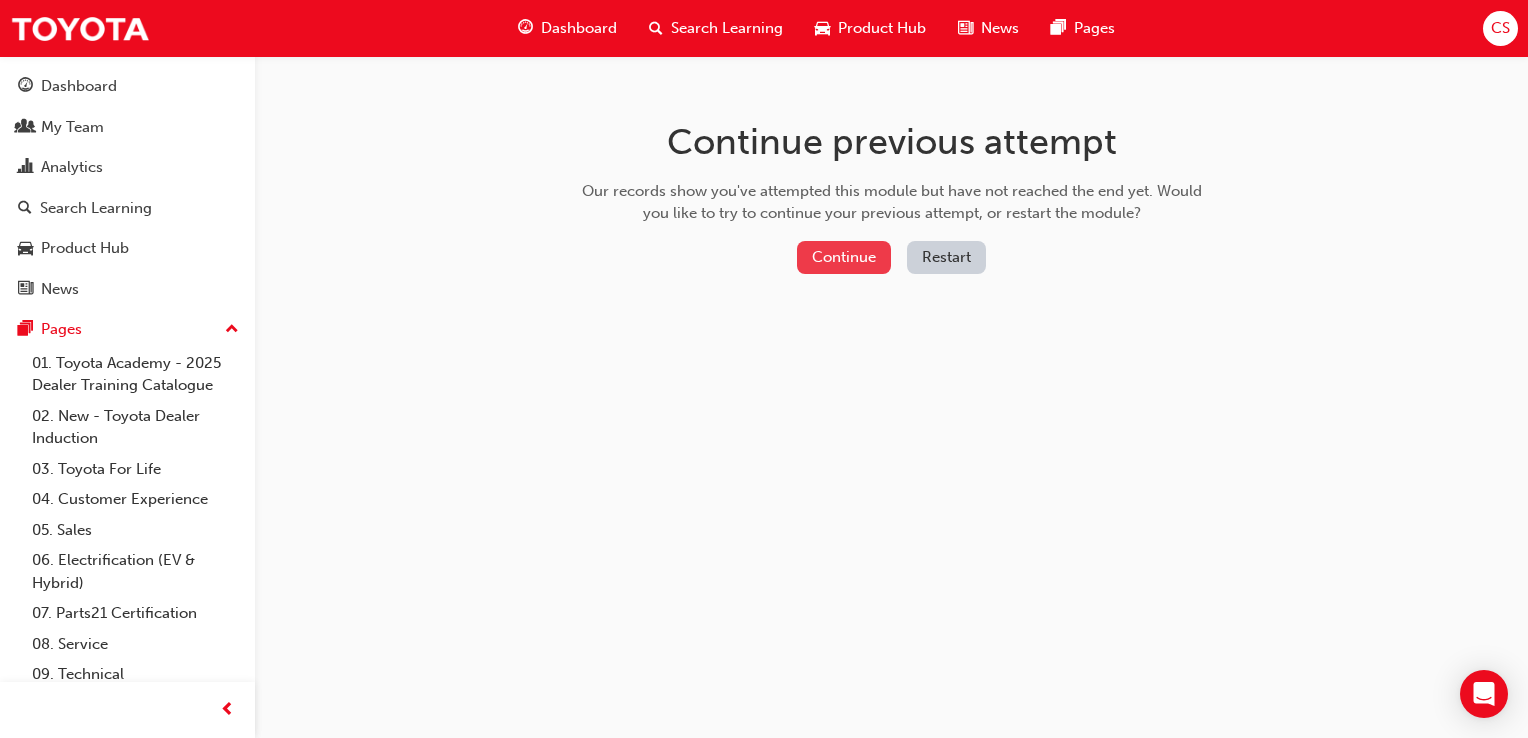 click on "Continue" at bounding box center [844, 257] 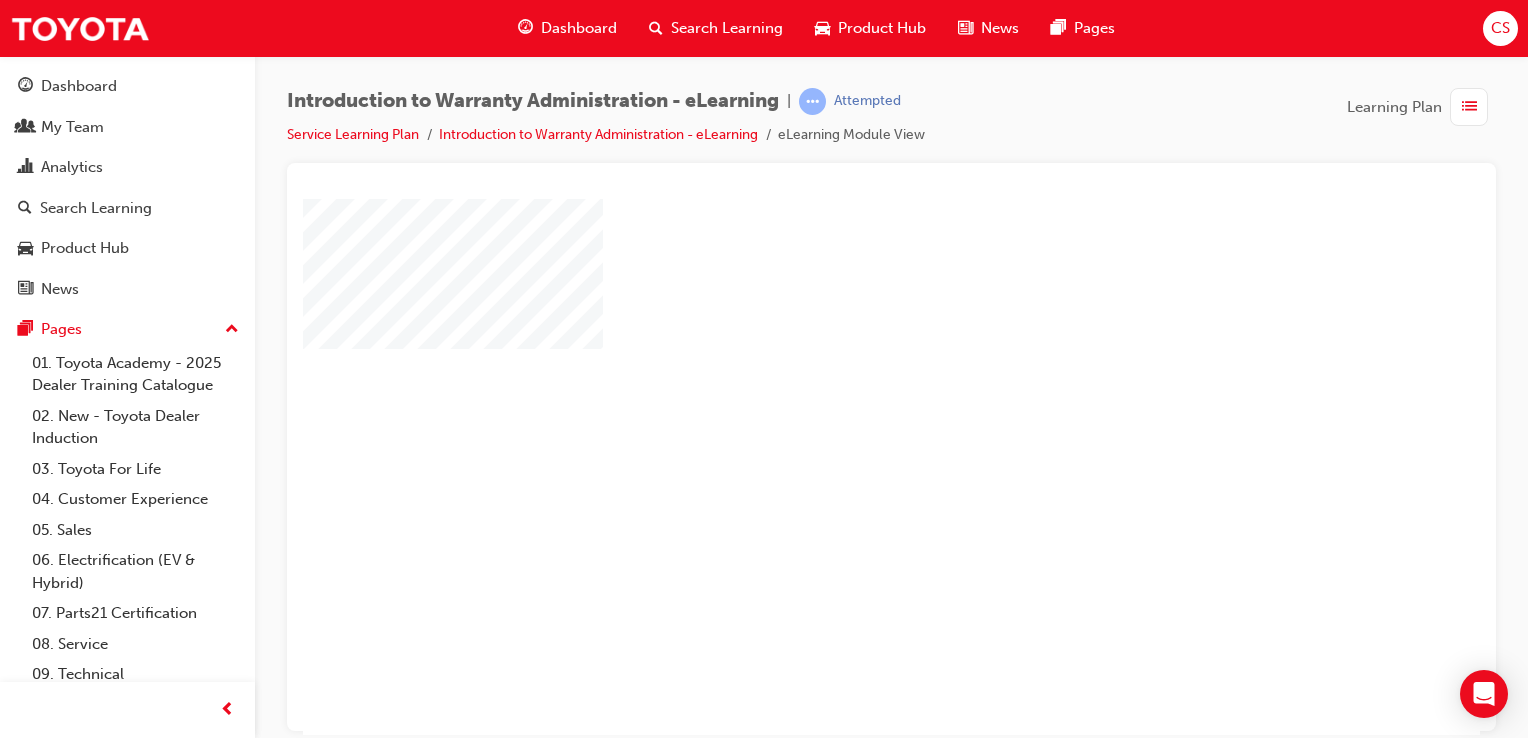 scroll, scrollTop: 0, scrollLeft: 0, axis: both 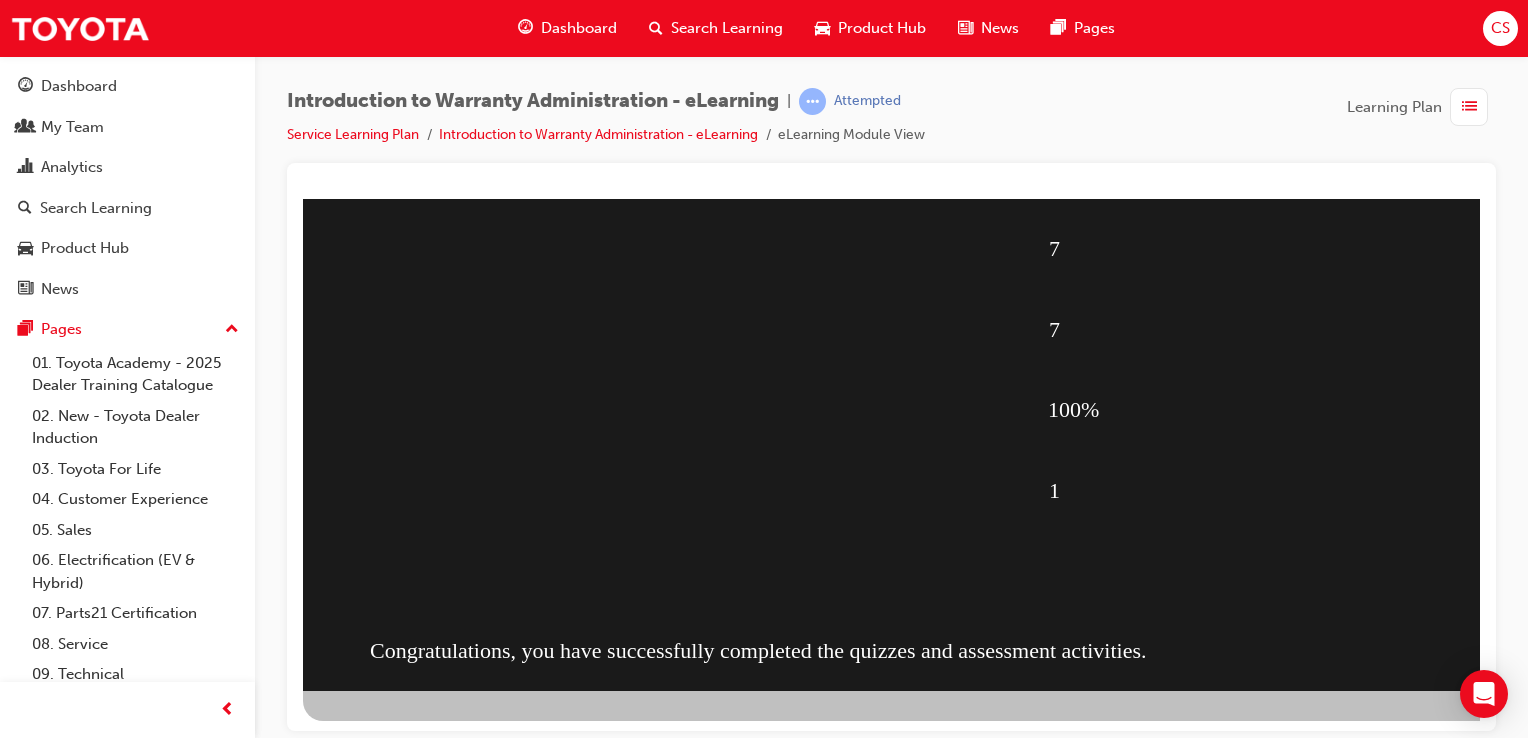 click on "Loading..." at bounding box center (891, 7) 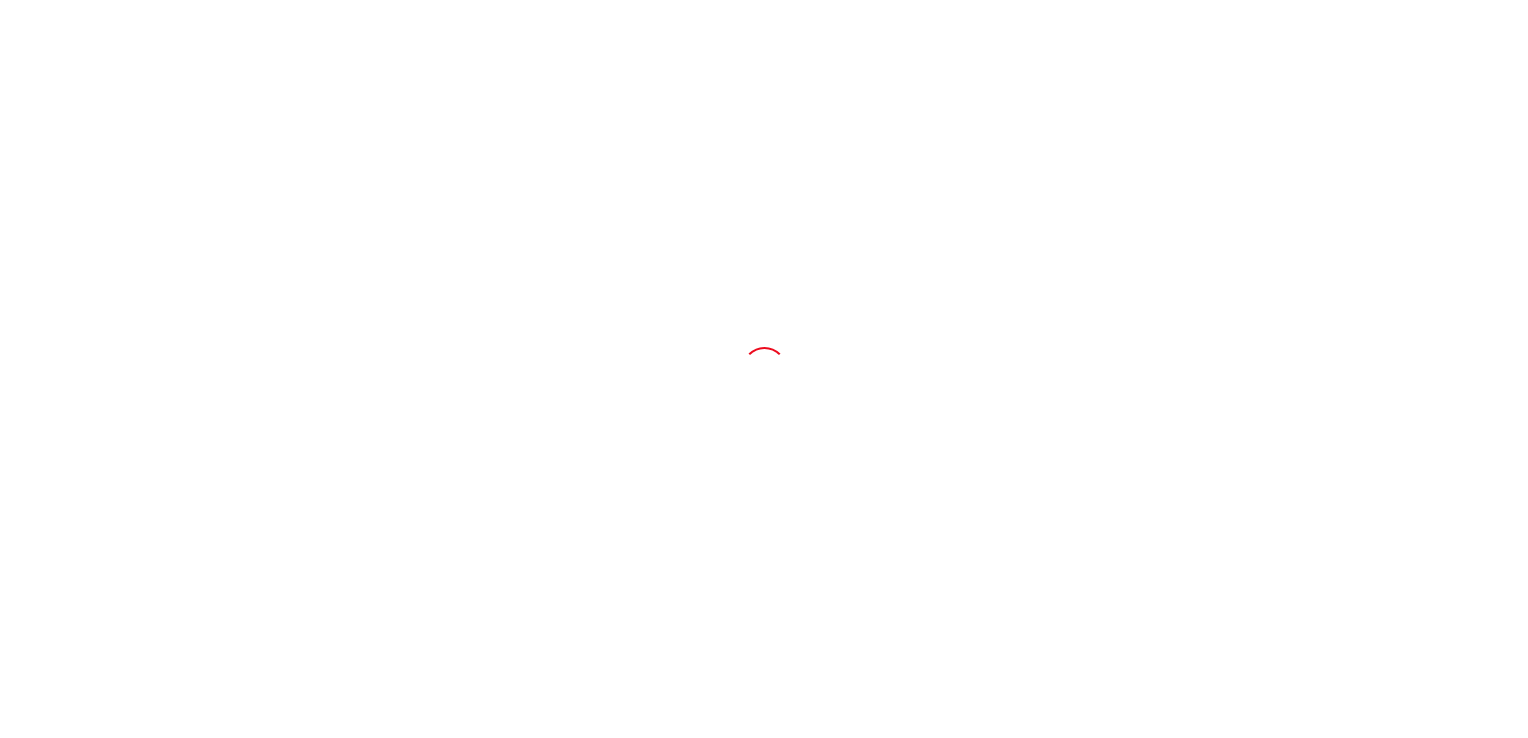 scroll, scrollTop: 0, scrollLeft: 0, axis: both 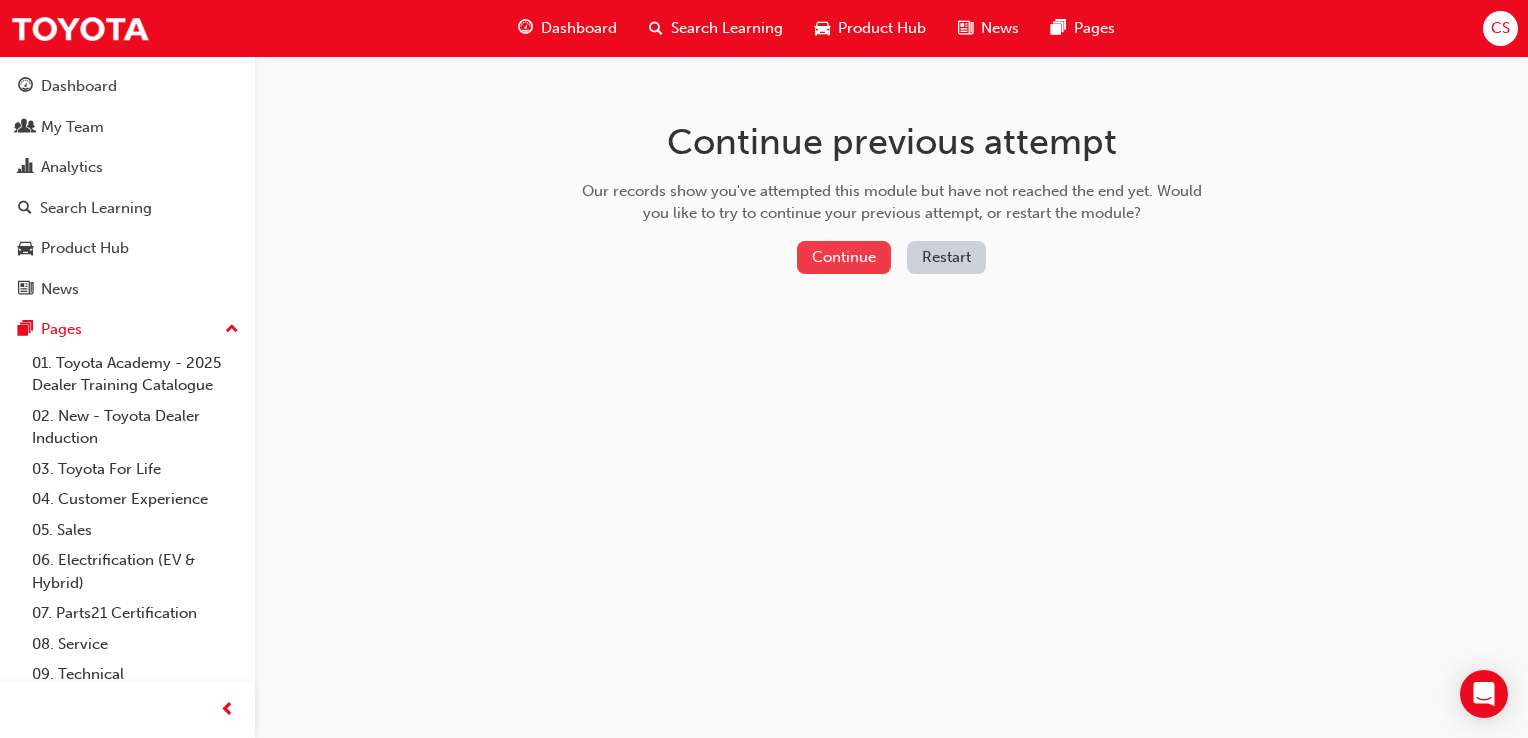 click on "Continue" at bounding box center [844, 257] 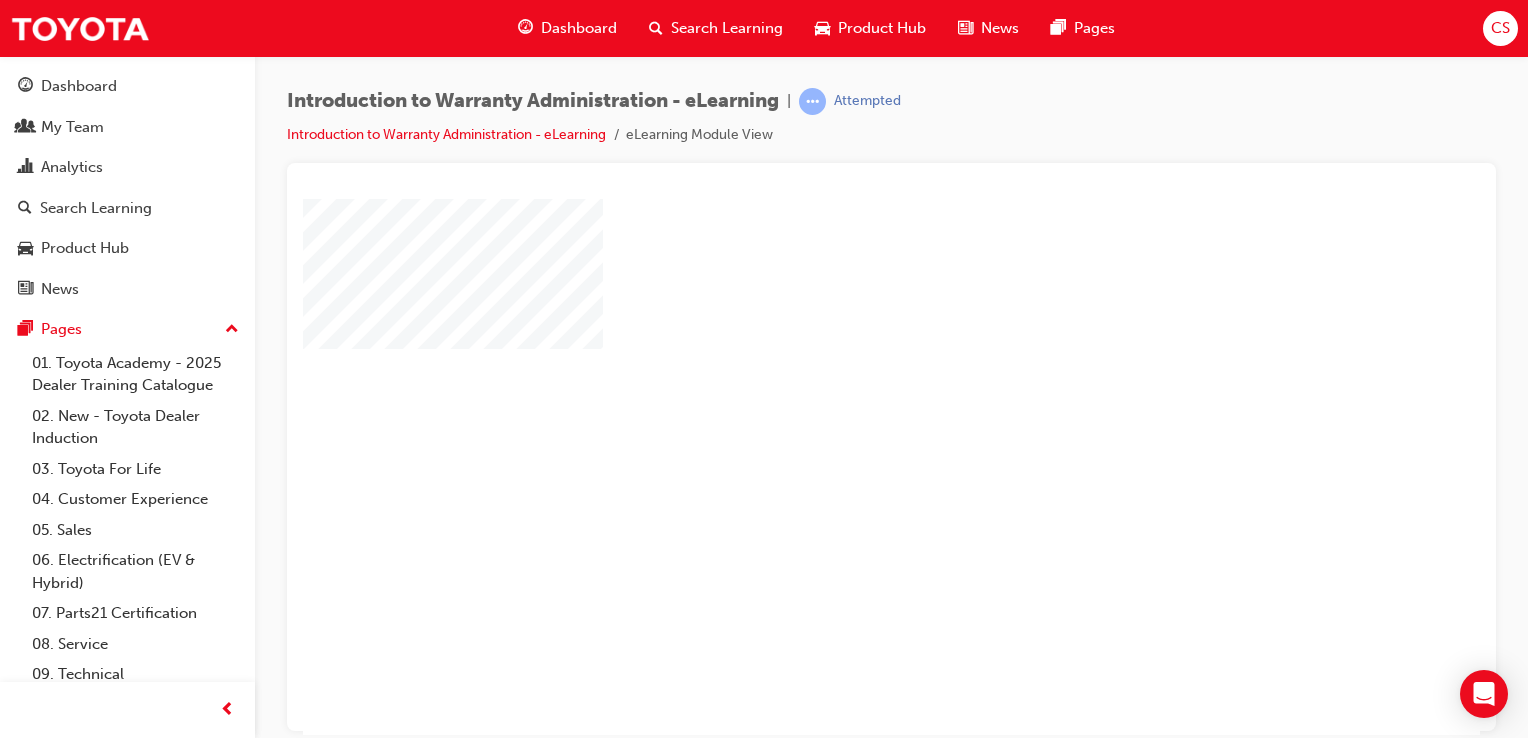scroll, scrollTop: 0, scrollLeft: 0, axis: both 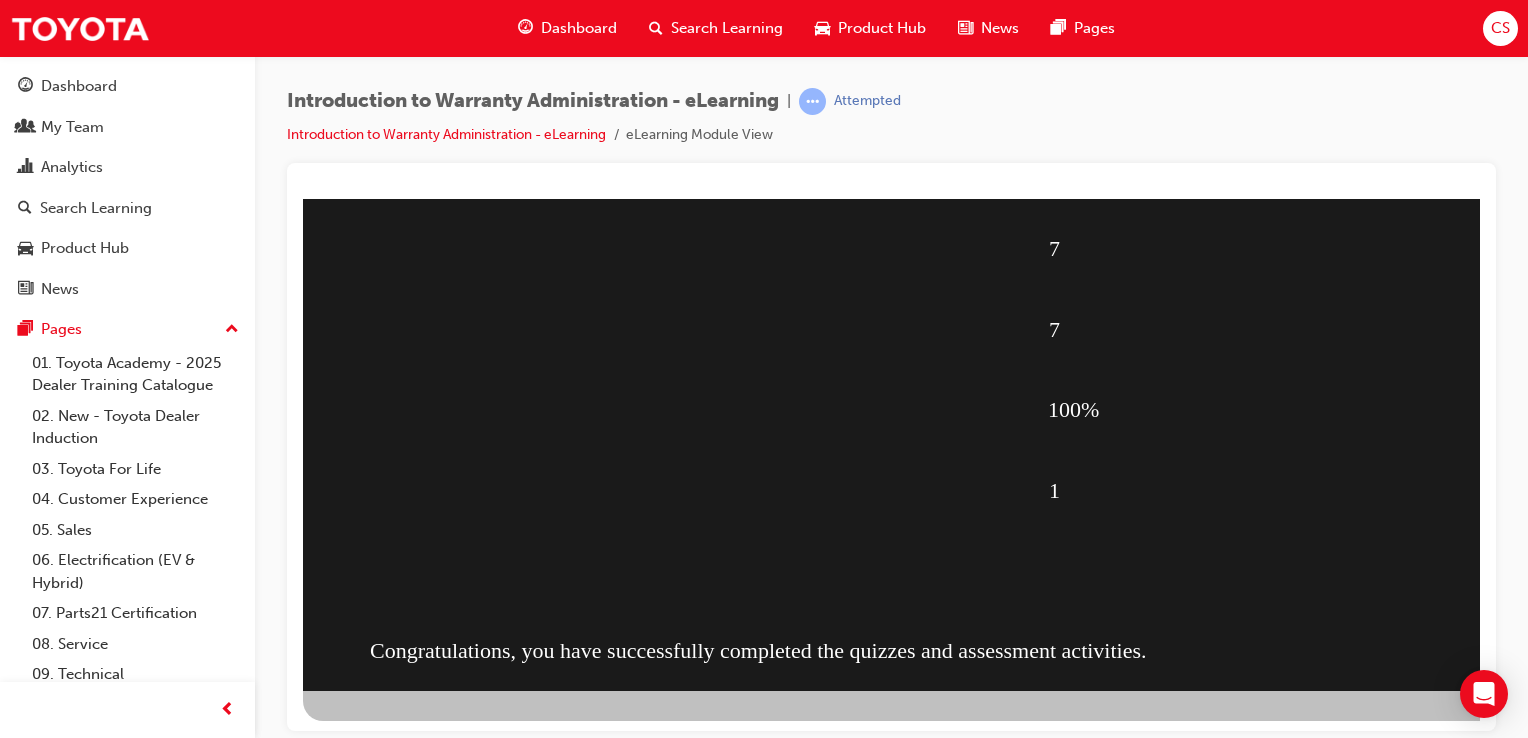 click at bounding box center (411, 1173) 